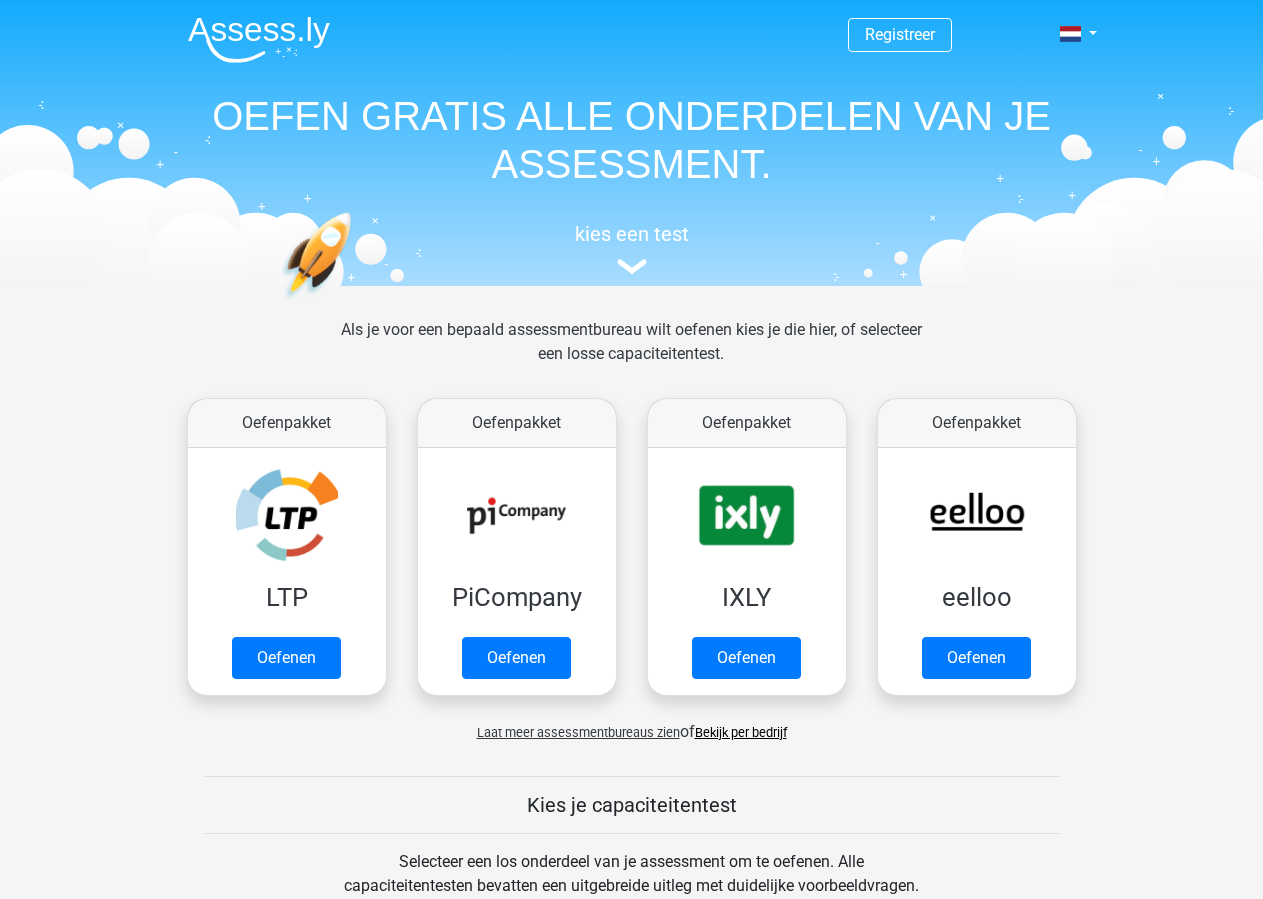scroll, scrollTop: 0, scrollLeft: 0, axis: both 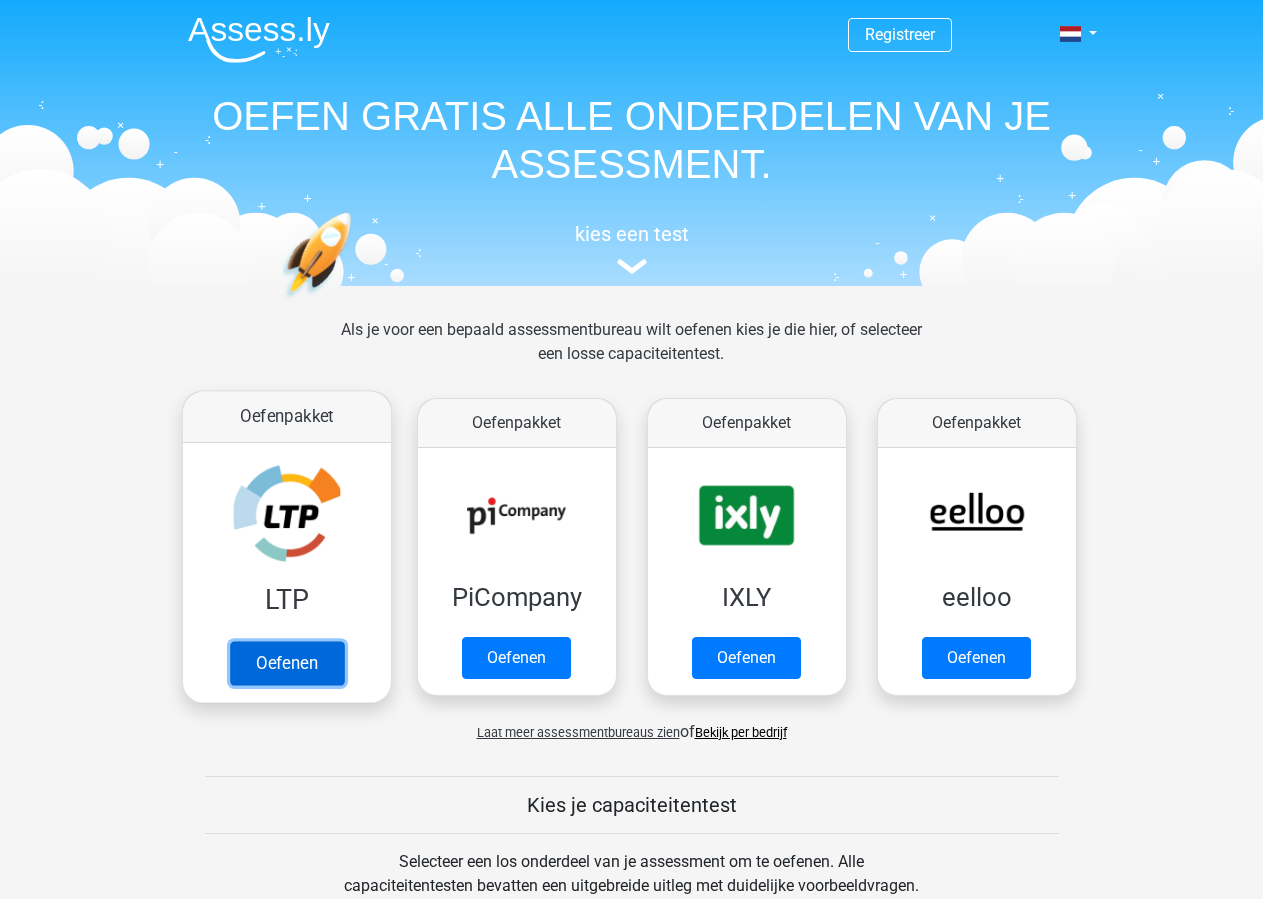 click on "Oefenen" at bounding box center [286, 663] 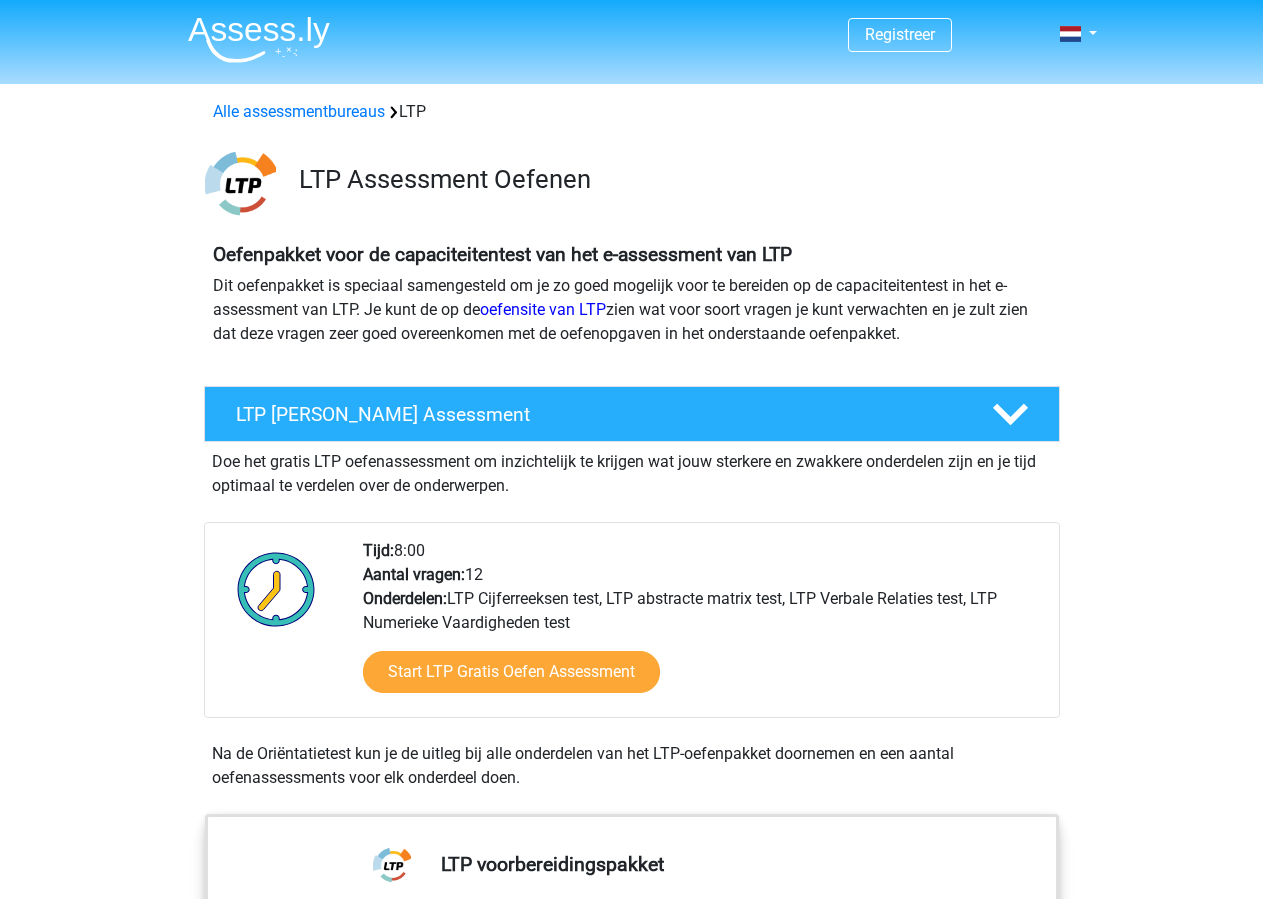 scroll, scrollTop: 0, scrollLeft: 0, axis: both 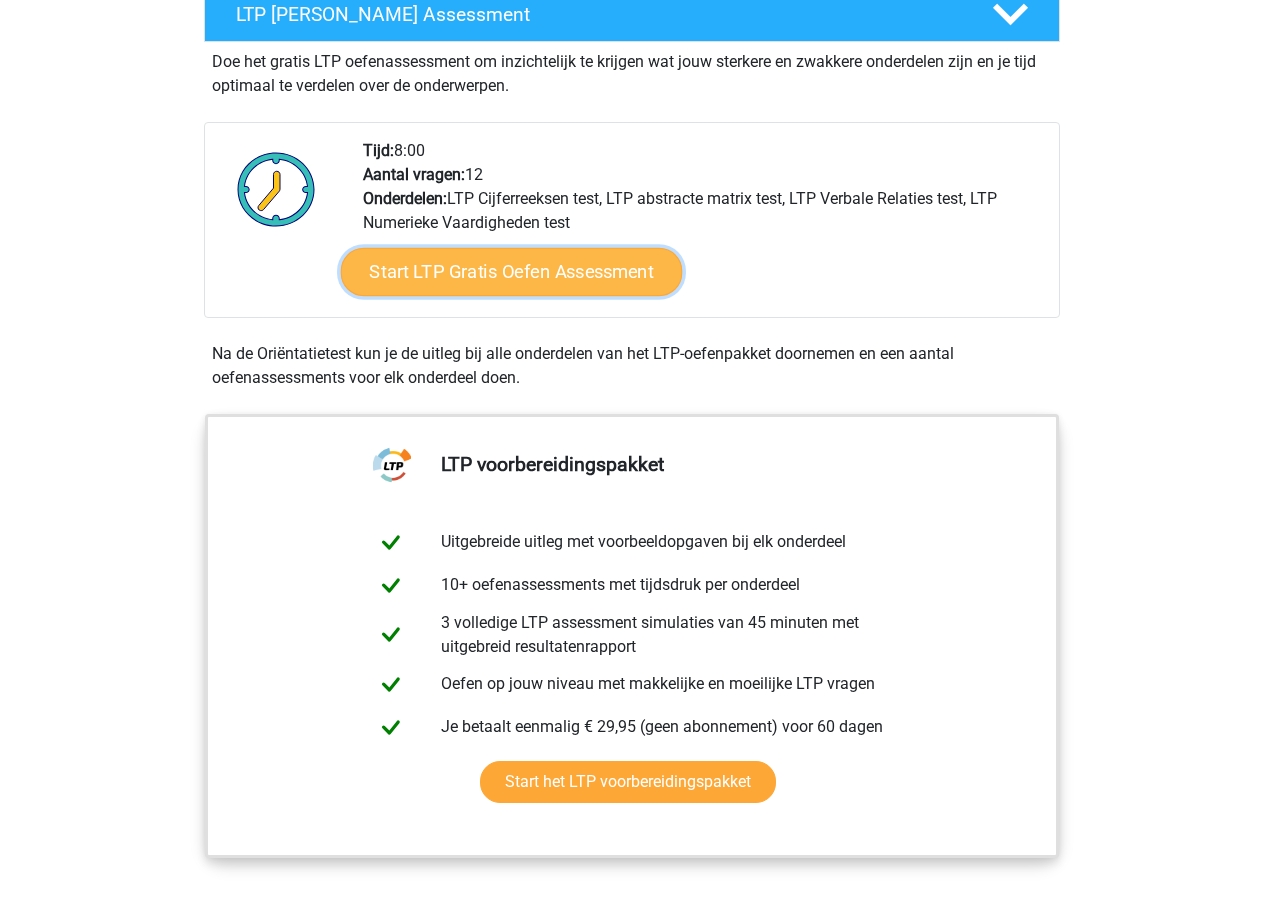 click on "Start LTP Gratis Oefen Assessment" at bounding box center (511, 272) 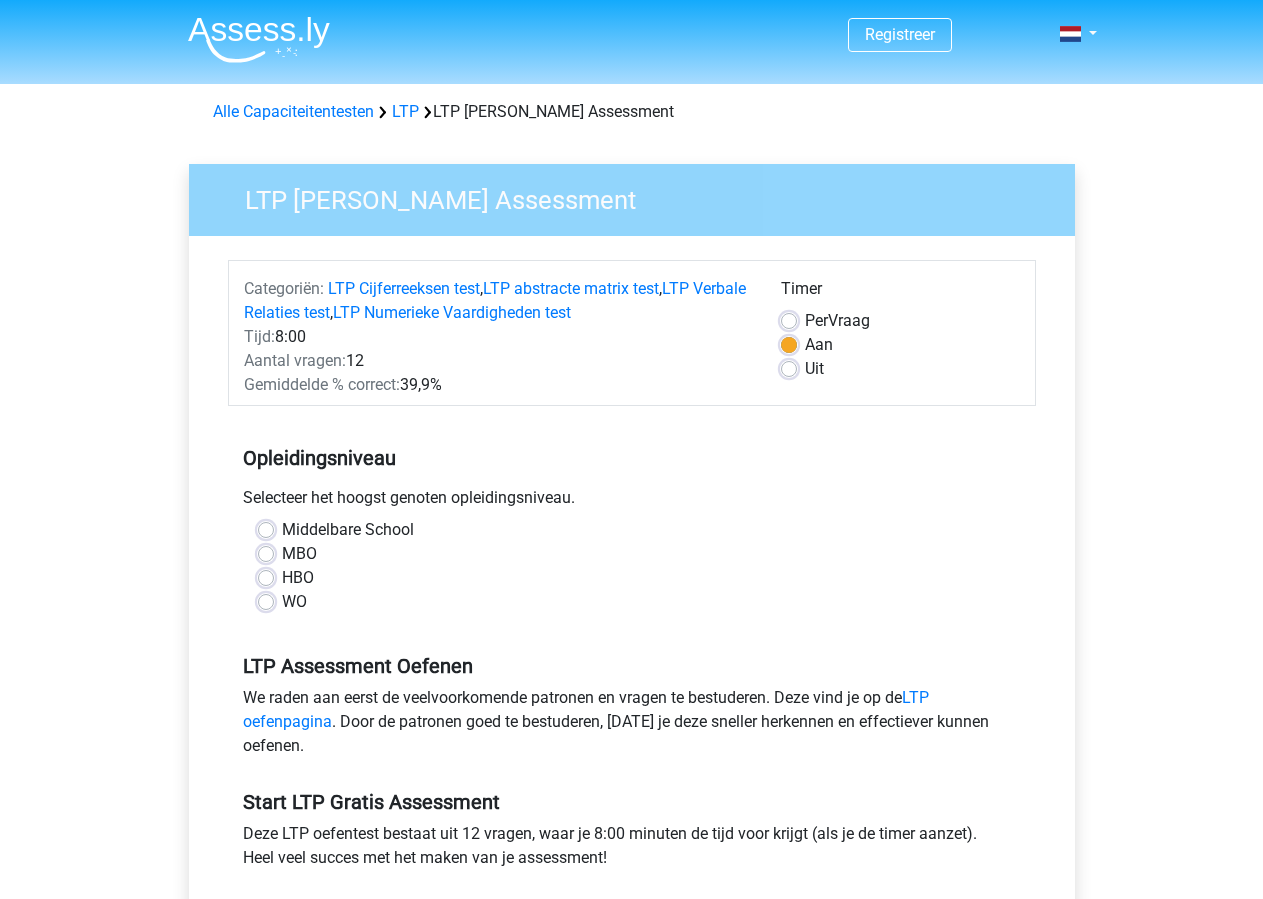 scroll, scrollTop: 0, scrollLeft: 0, axis: both 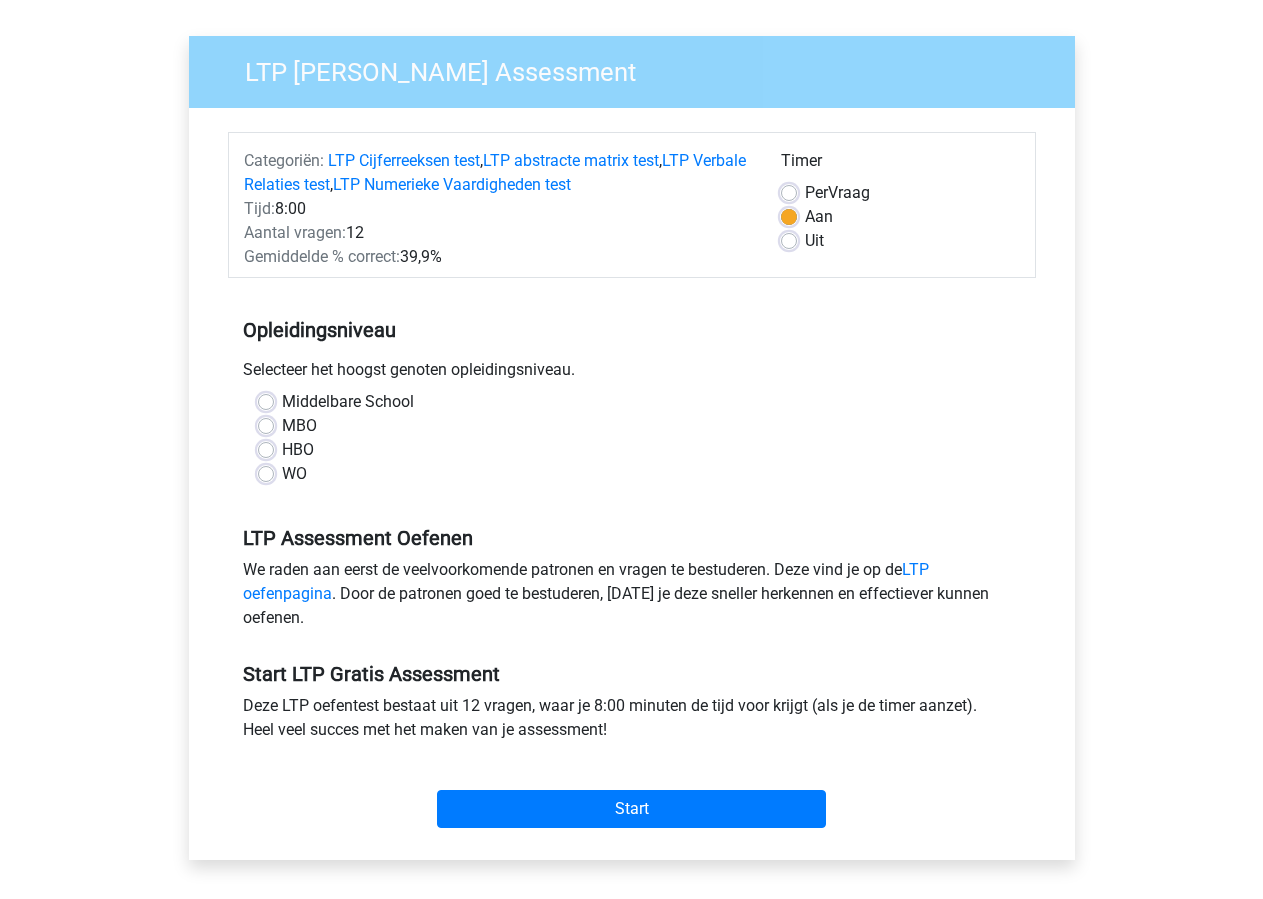 click on "WO" at bounding box center (294, 474) 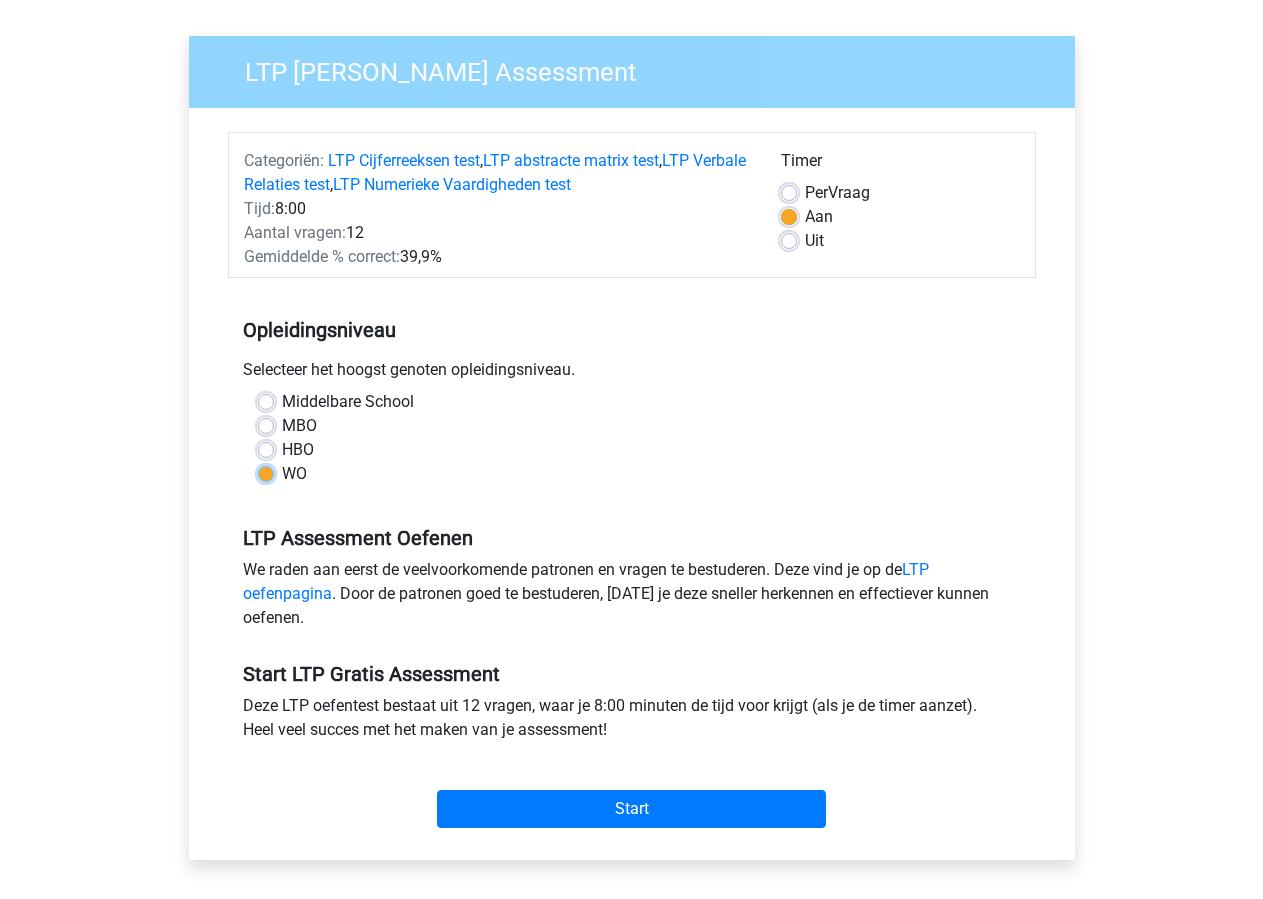 click on "WO" at bounding box center [266, 472] 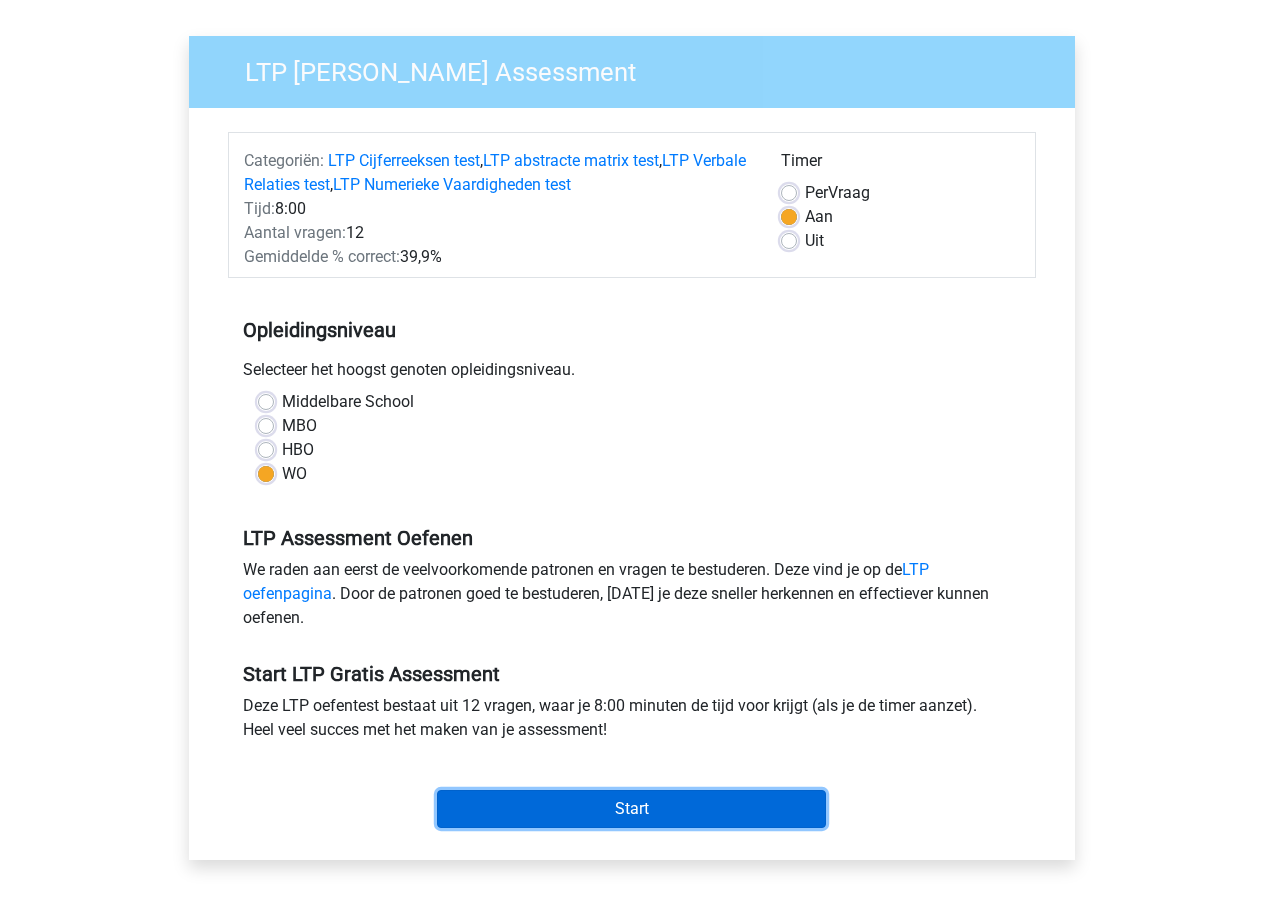 click on "Start" at bounding box center (631, 809) 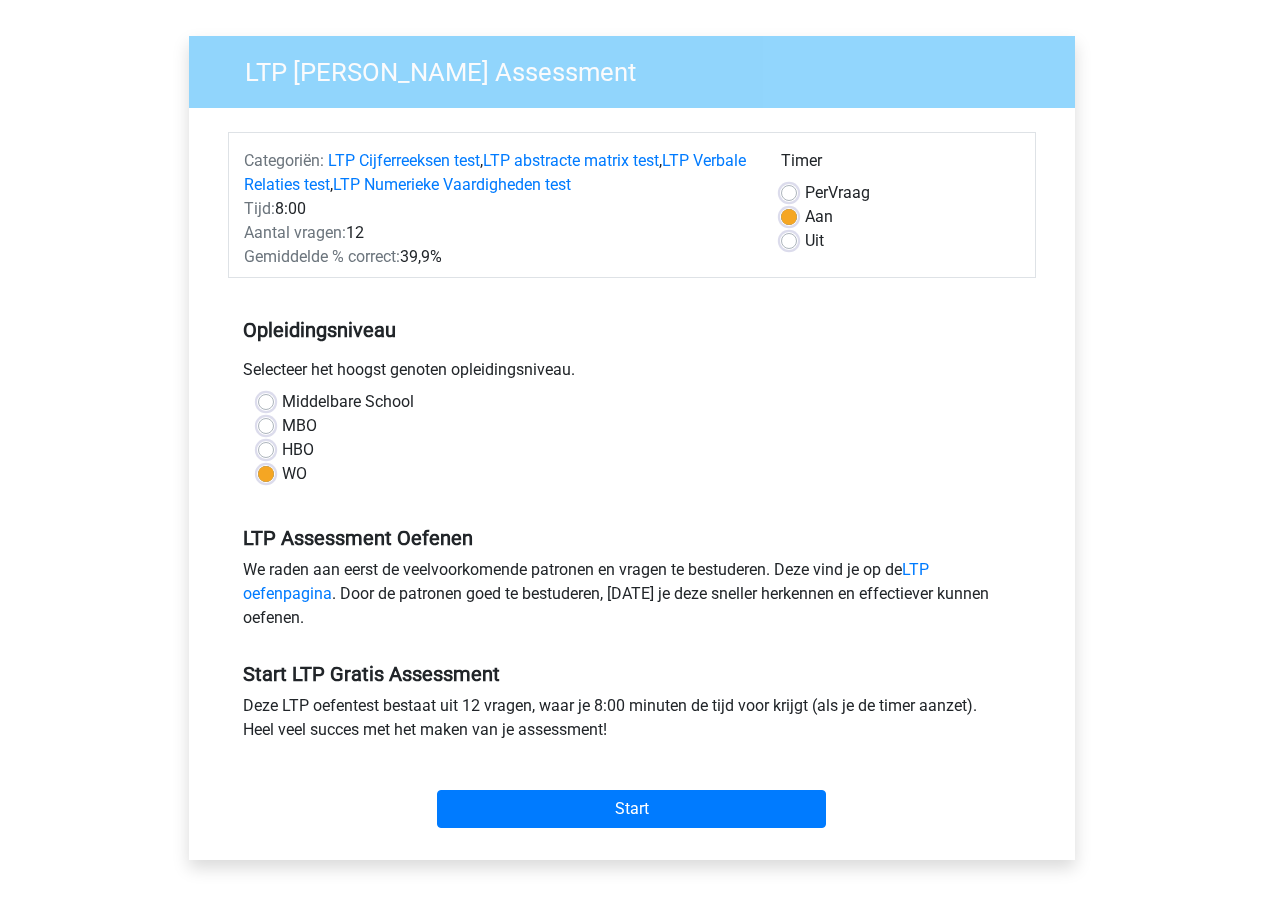 click on "Uit" at bounding box center (814, 241) 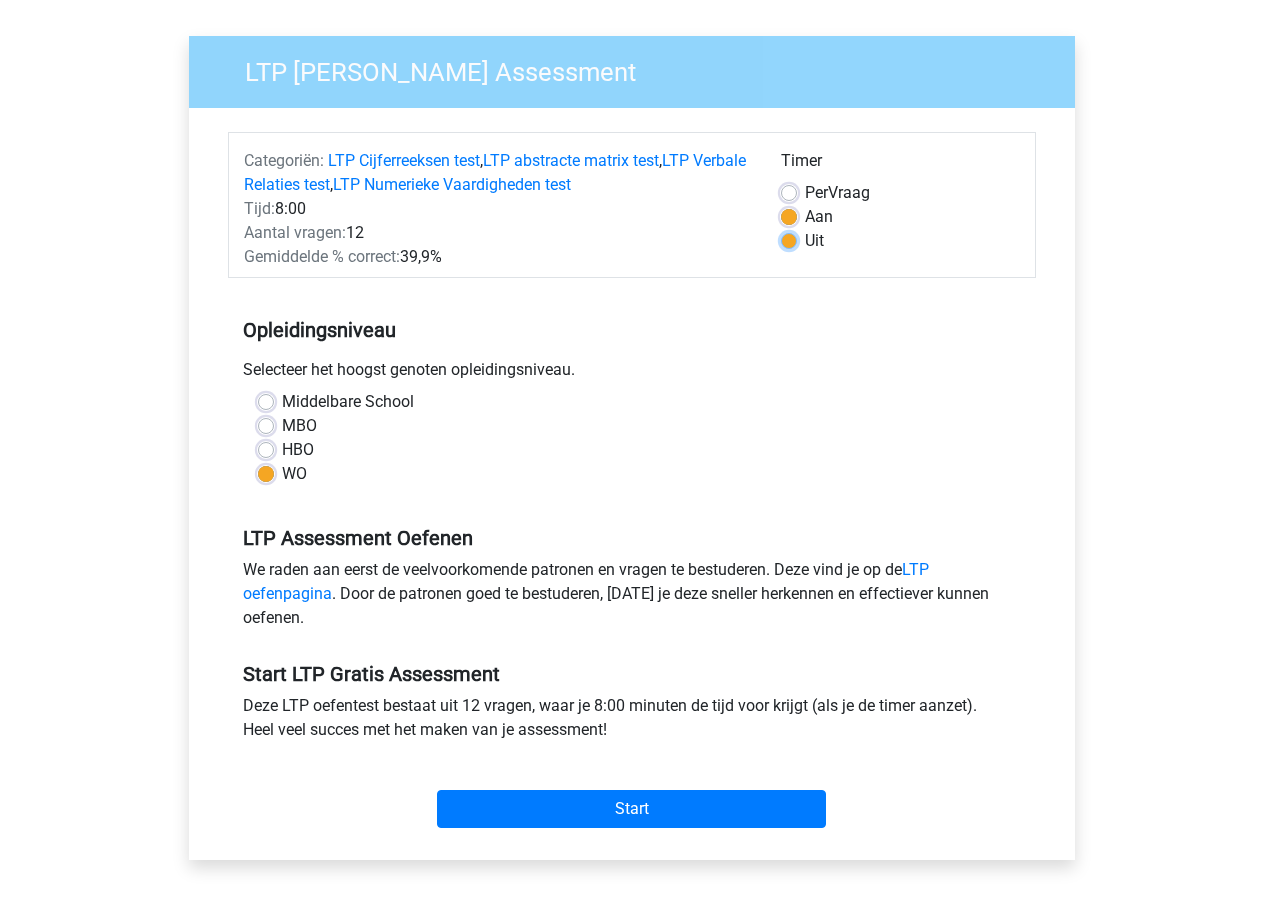 click on "Uit" at bounding box center [789, 239] 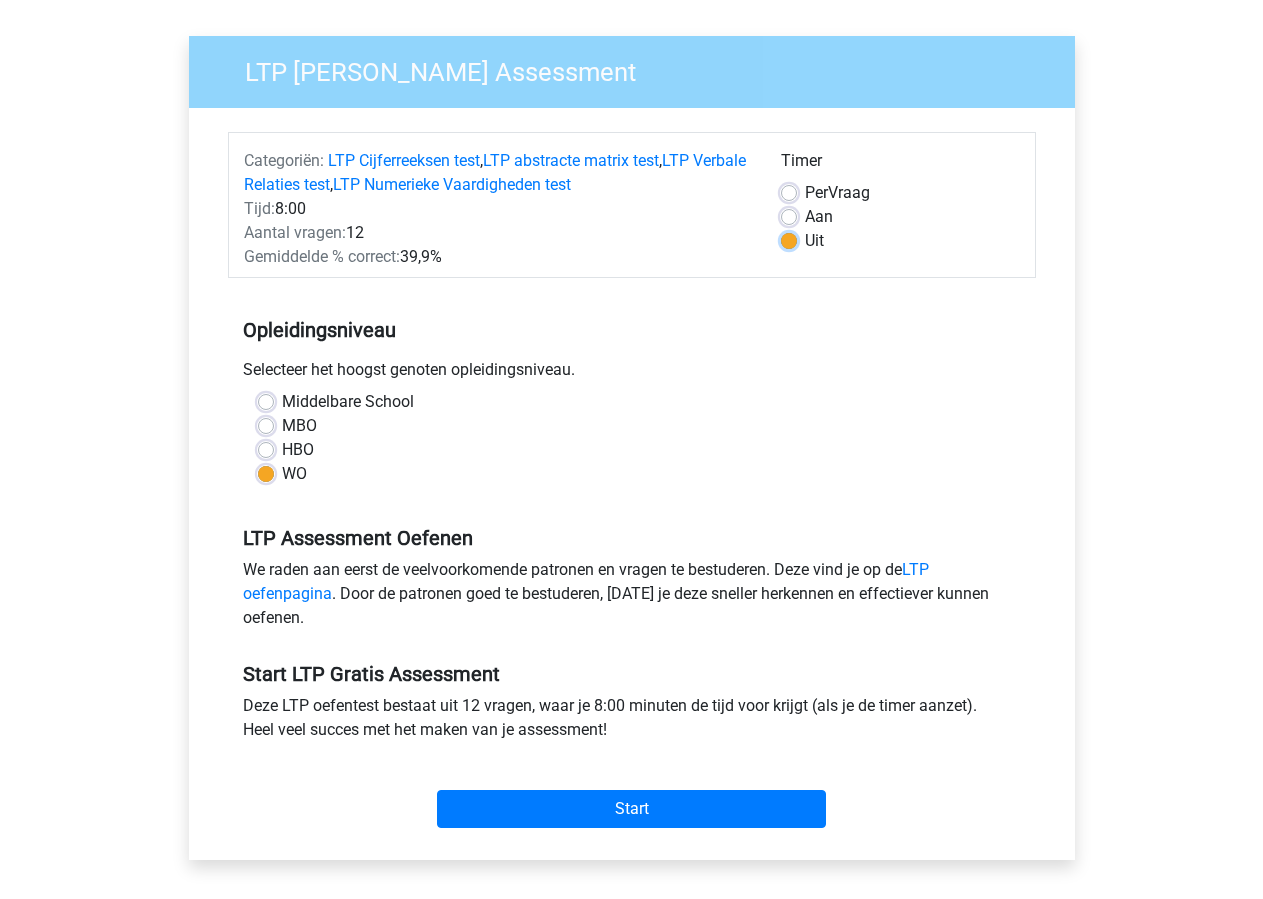 scroll, scrollTop: 246, scrollLeft: 0, axis: vertical 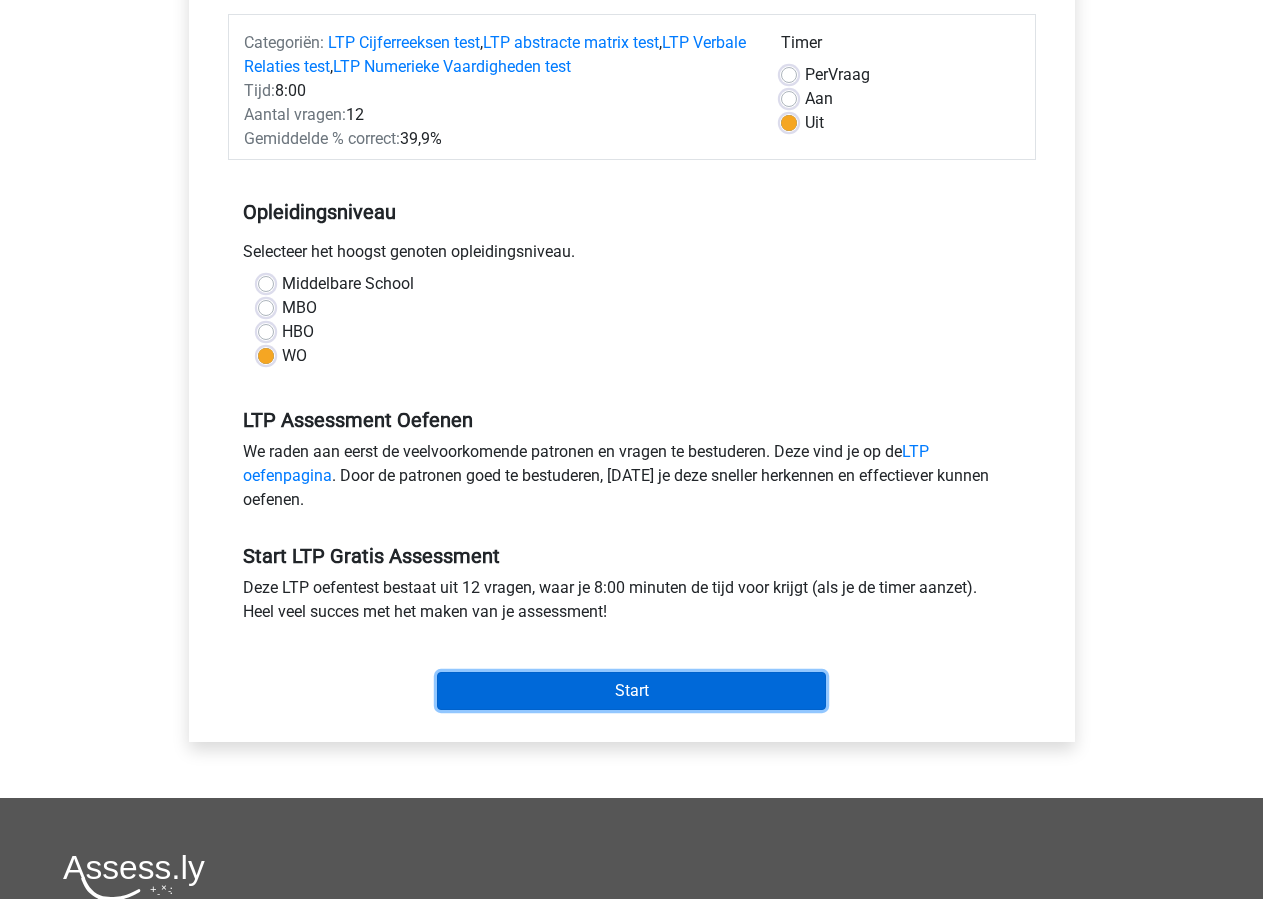 click on "Start" at bounding box center [631, 691] 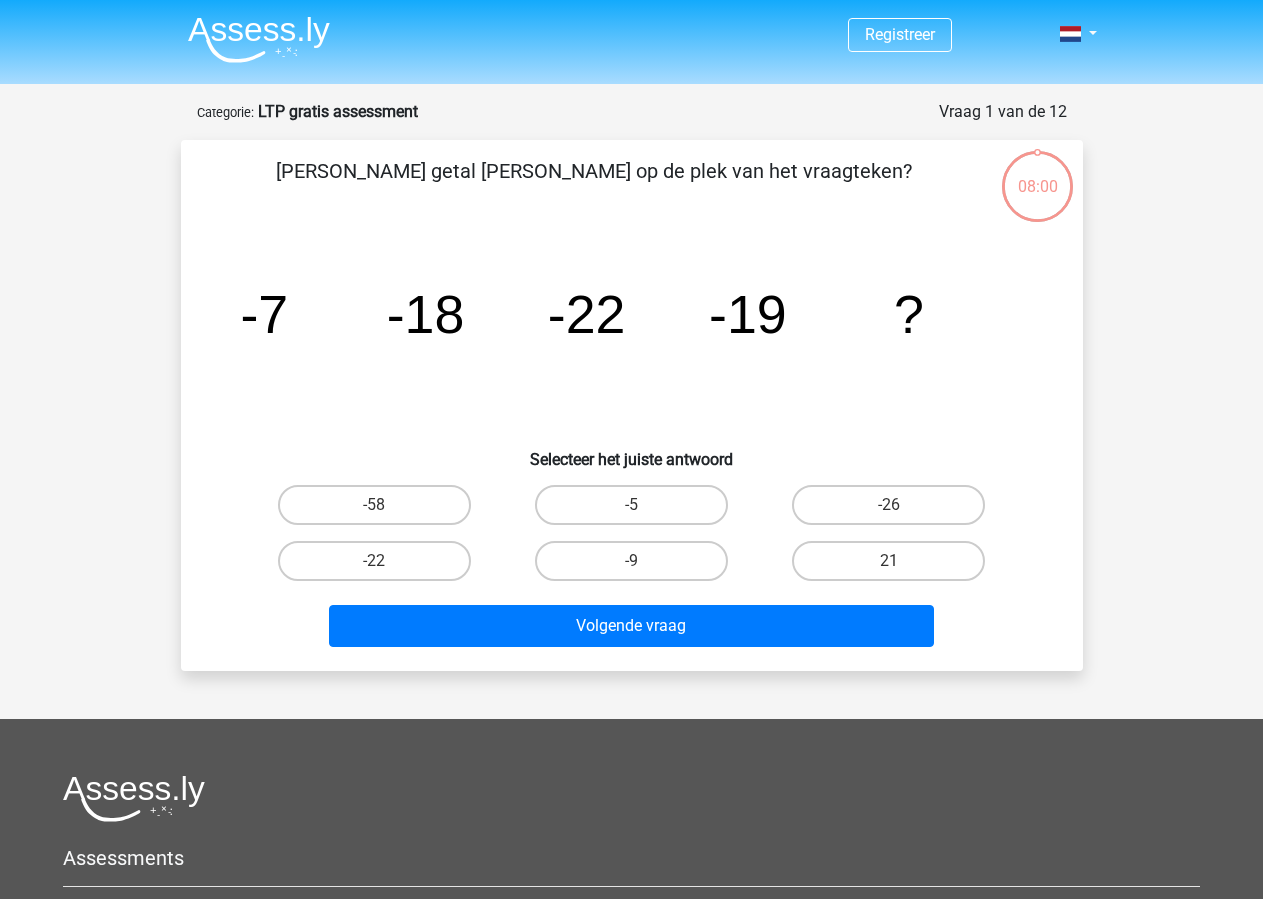 scroll, scrollTop: 0, scrollLeft: 0, axis: both 